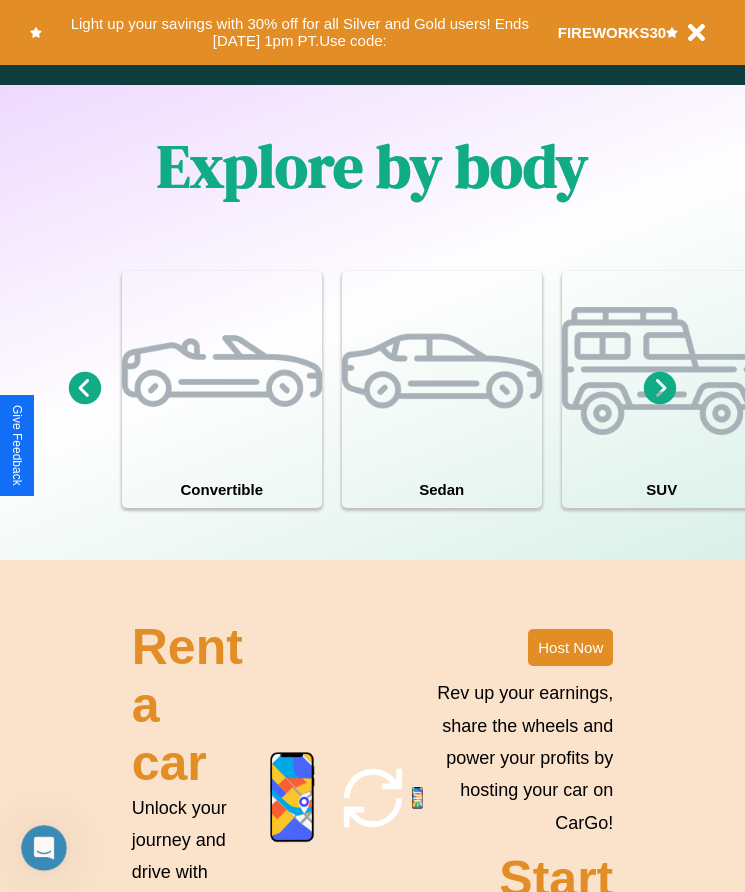 scroll, scrollTop: 2608, scrollLeft: 0, axis: vertical 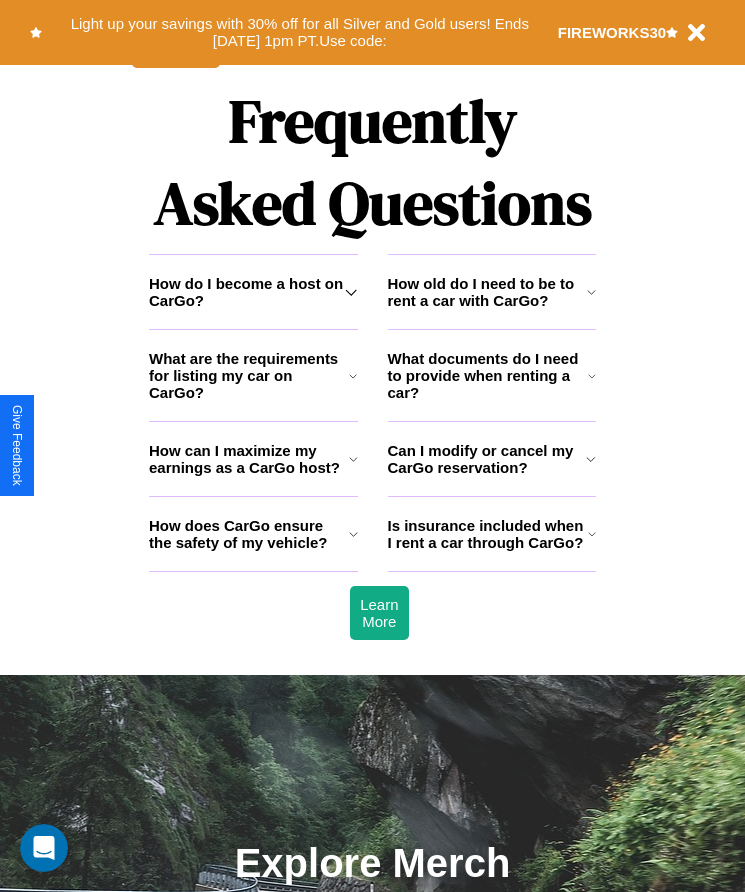 click 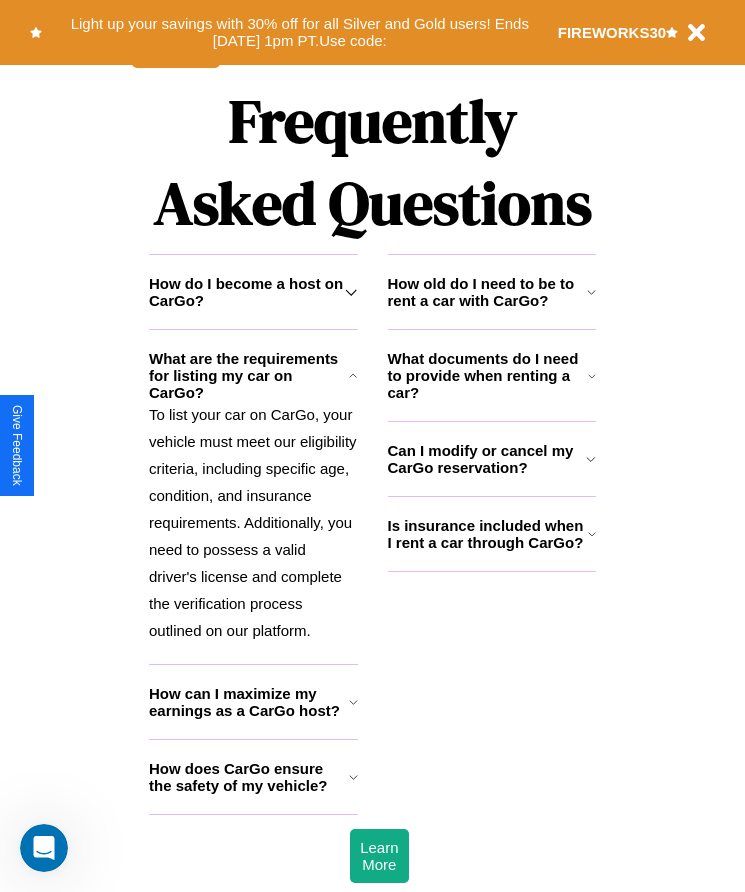 click 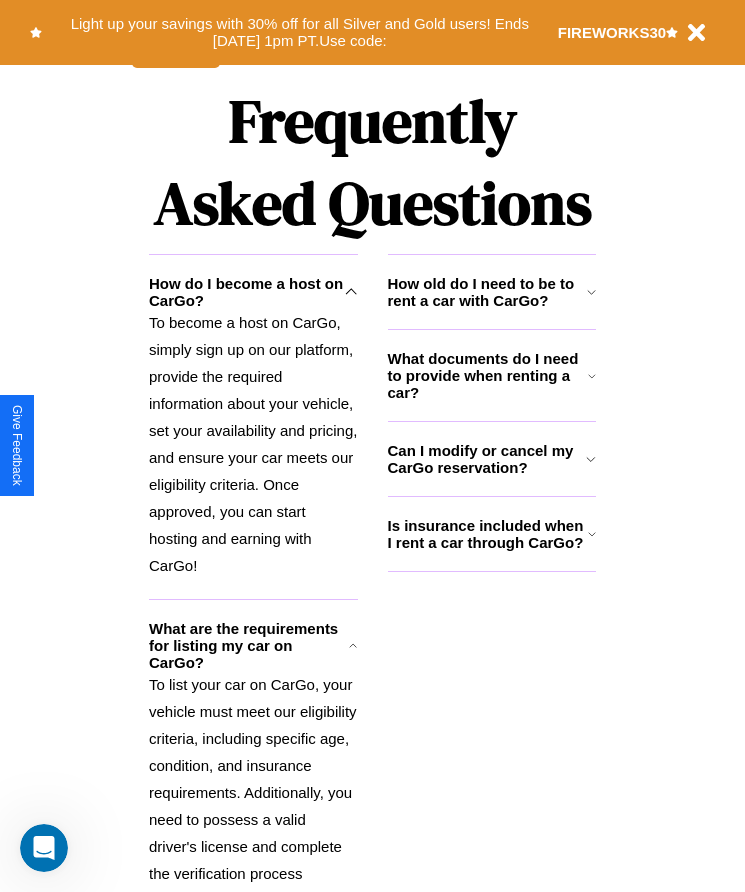 click 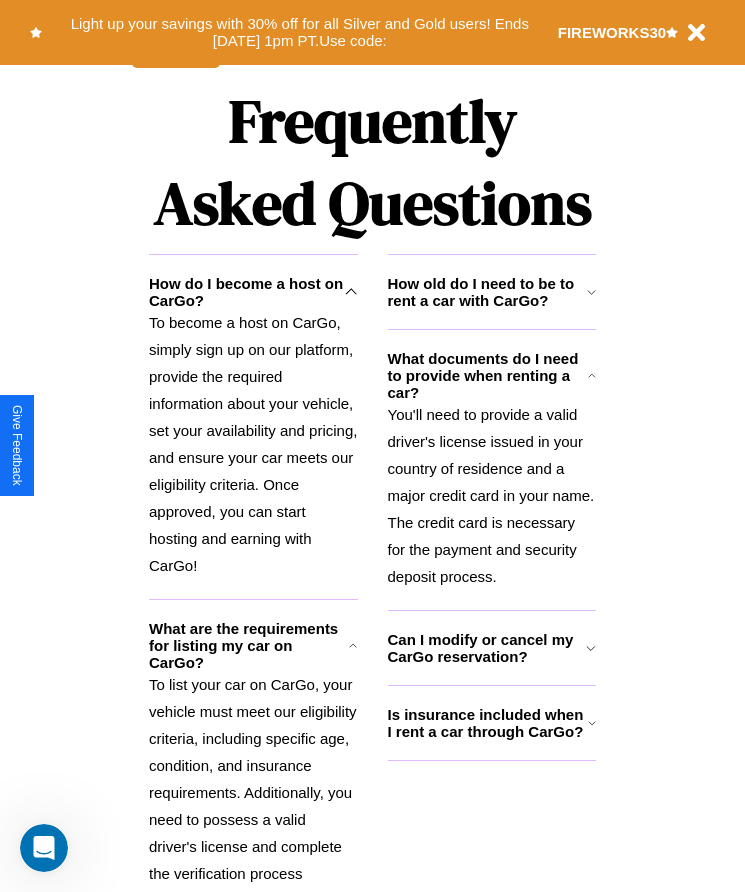 click 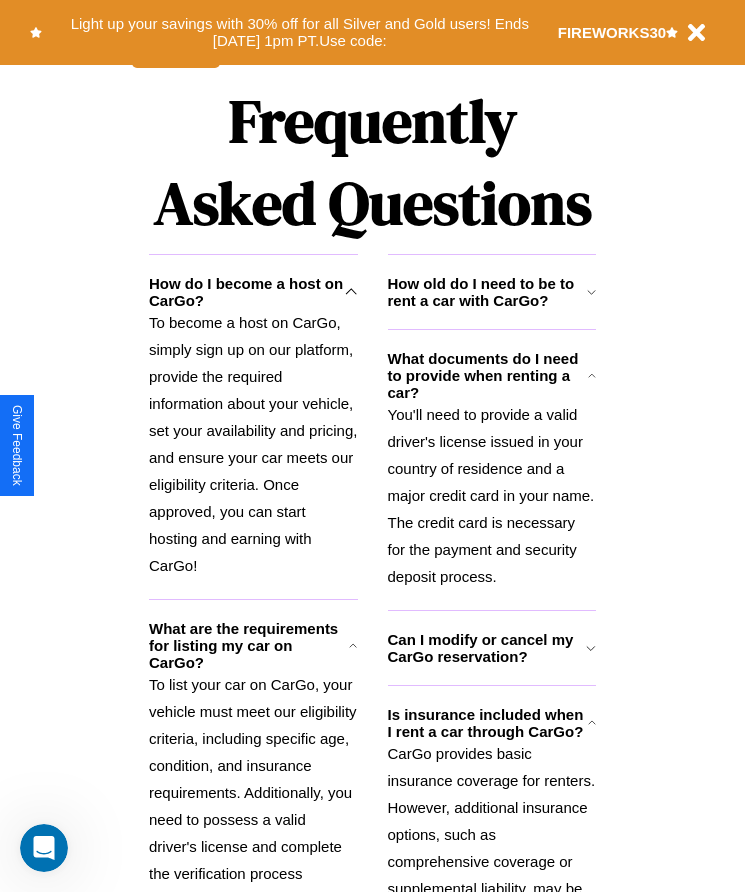 click 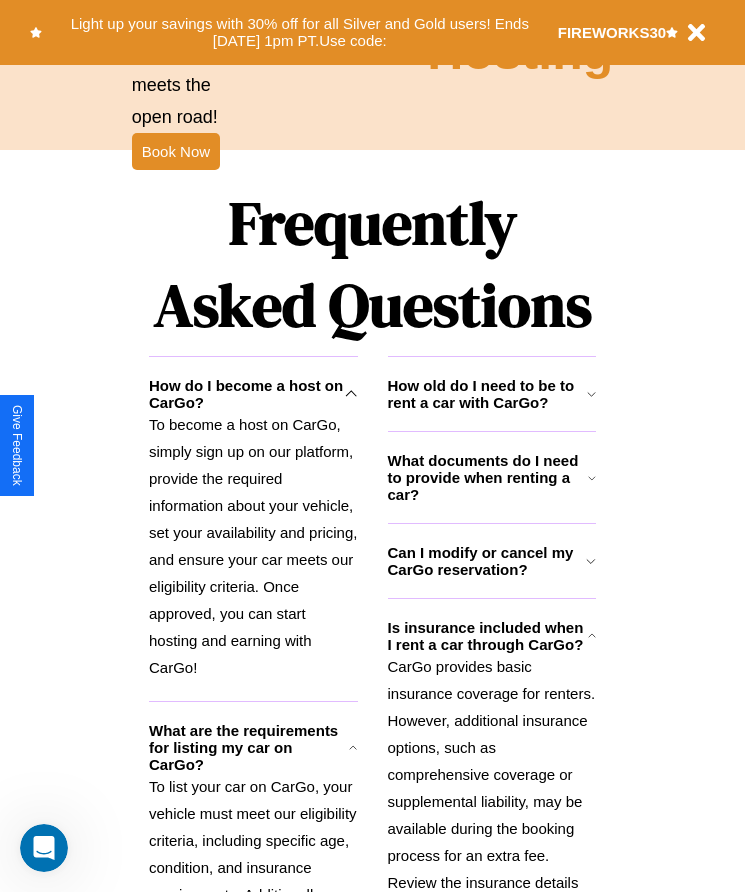 scroll, scrollTop: 2245, scrollLeft: 0, axis: vertical 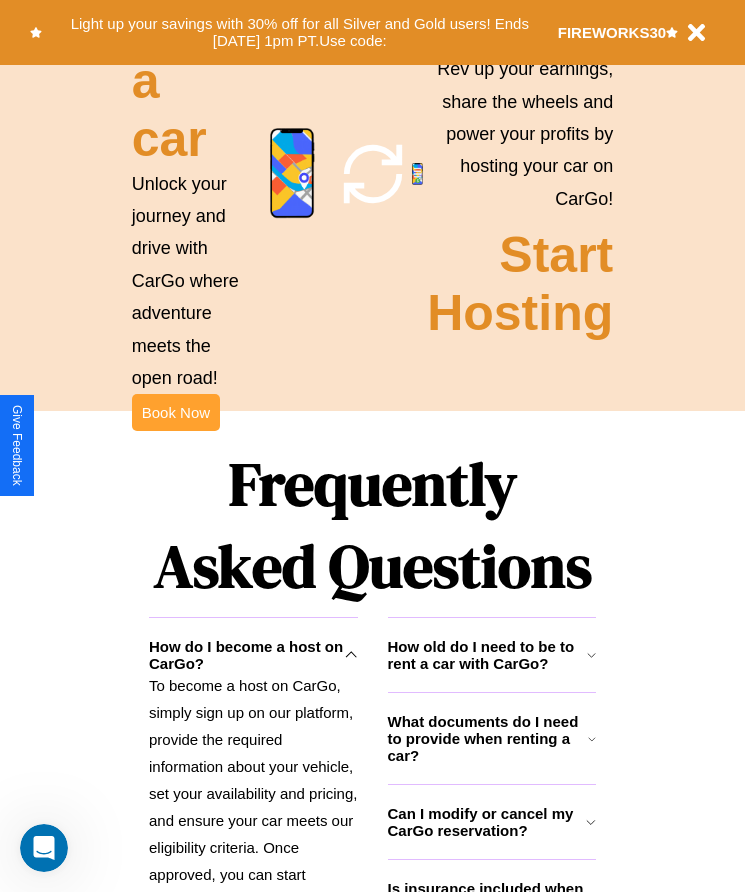 click on "Book Now" at bounding box center (176, 412) 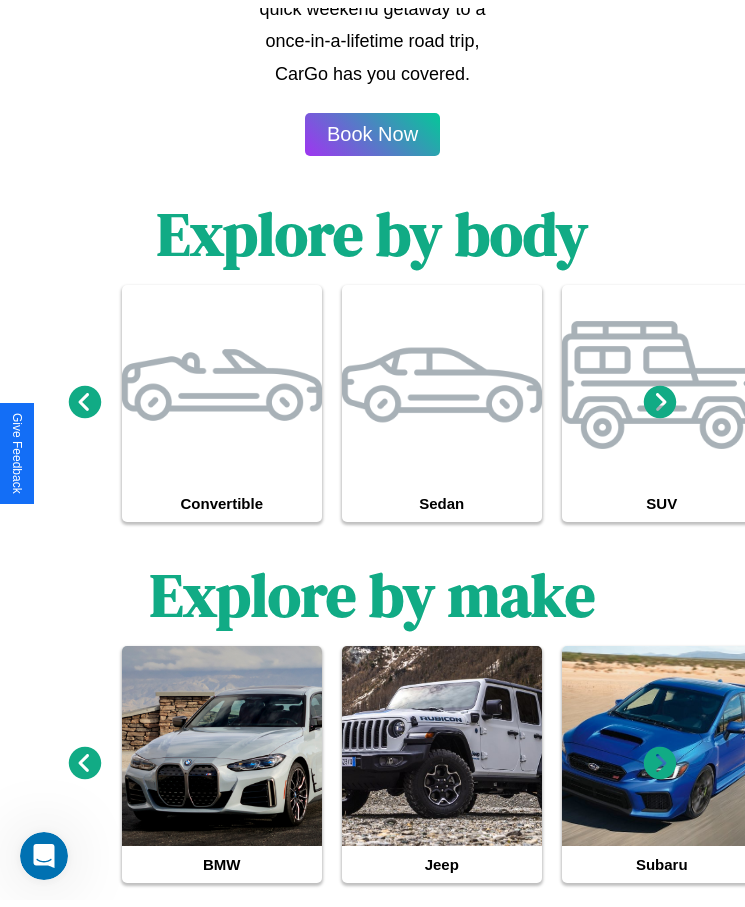 scroll, scrollTop: 0, scrollLeft: 0, axis: both 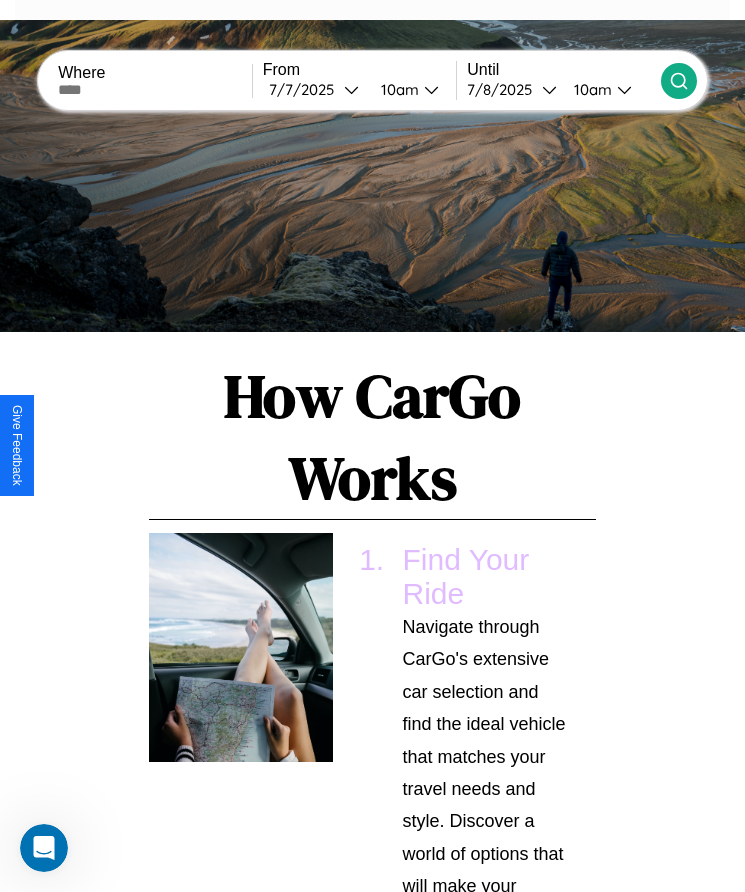 click at bounding box center (155, 90) 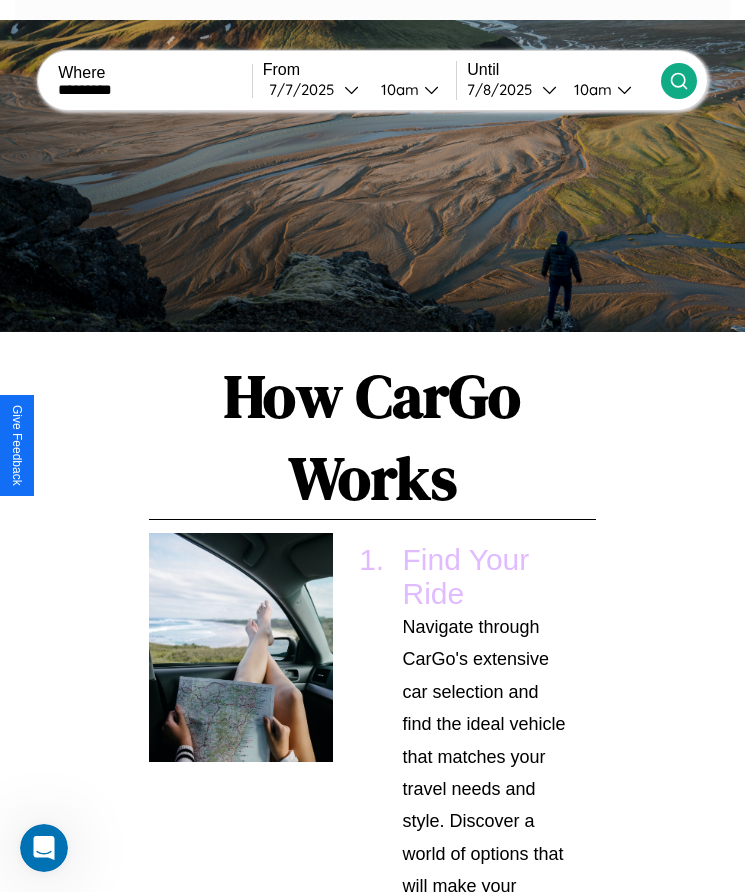 type on "*********" 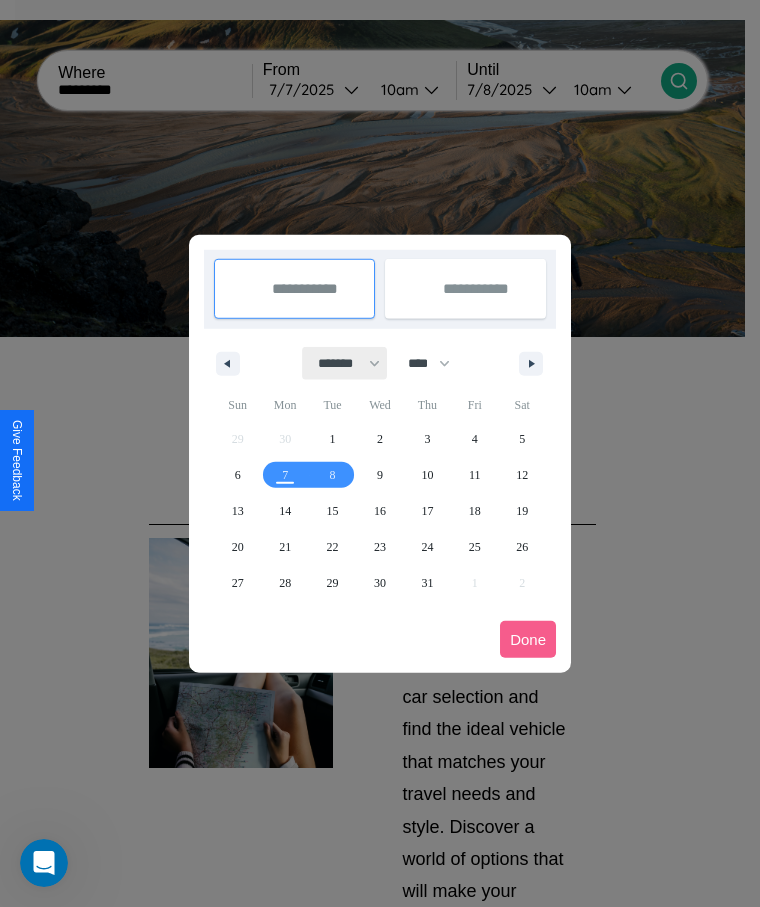 click on "******* ******** ***** ***** *** **** **** ****** ********* ******* ******** ********" at bounding box center [345, 363] 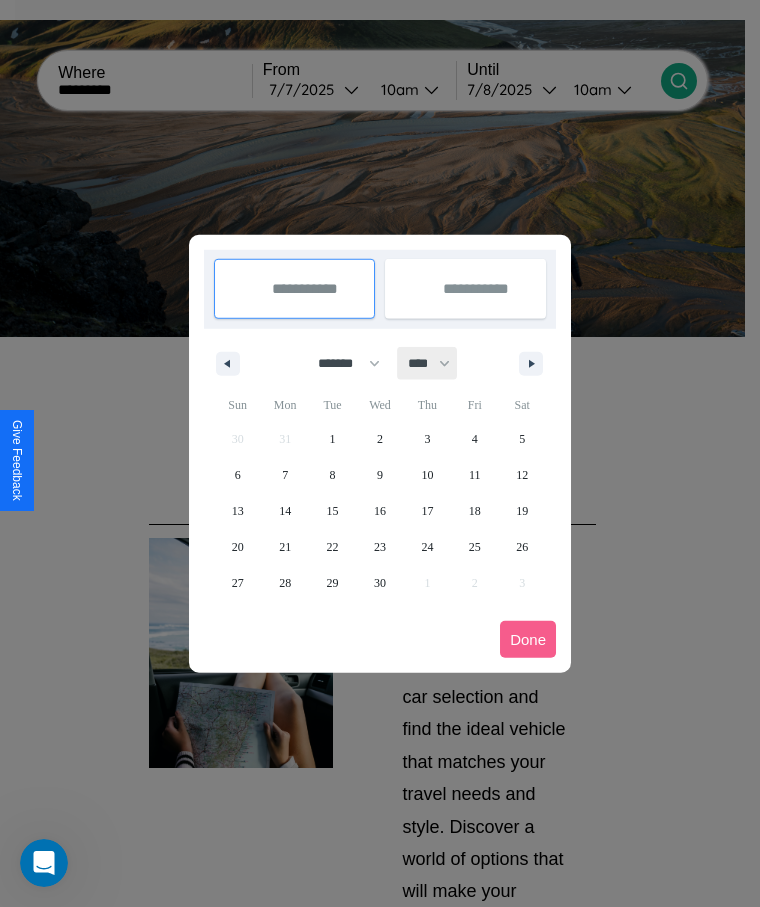 click on "**** **** **** **** **** **** **** **** **** **** **** **** **** **** **** **** **** **** **** **** **** **** **** **** **** **** **** **** **** **** **** **** **** **** **** **** **** **** **** **** **** **** **** **** **** **** **** **** **** **** **** **** **** **** **** **** **** **** **** **** **** **** **** **** **** **** **** **** **** **** **** **** **** **** **** **** **** **** **** **** **** **** **** **** **** **** **** **** **** **** **** **** **** **** **** **** **** **** **** **** **** **** **** **** **** **** **** **** **** **** **** **** **** **** **** **** **** **** **** **** ****" at bounding box center (428, 363) 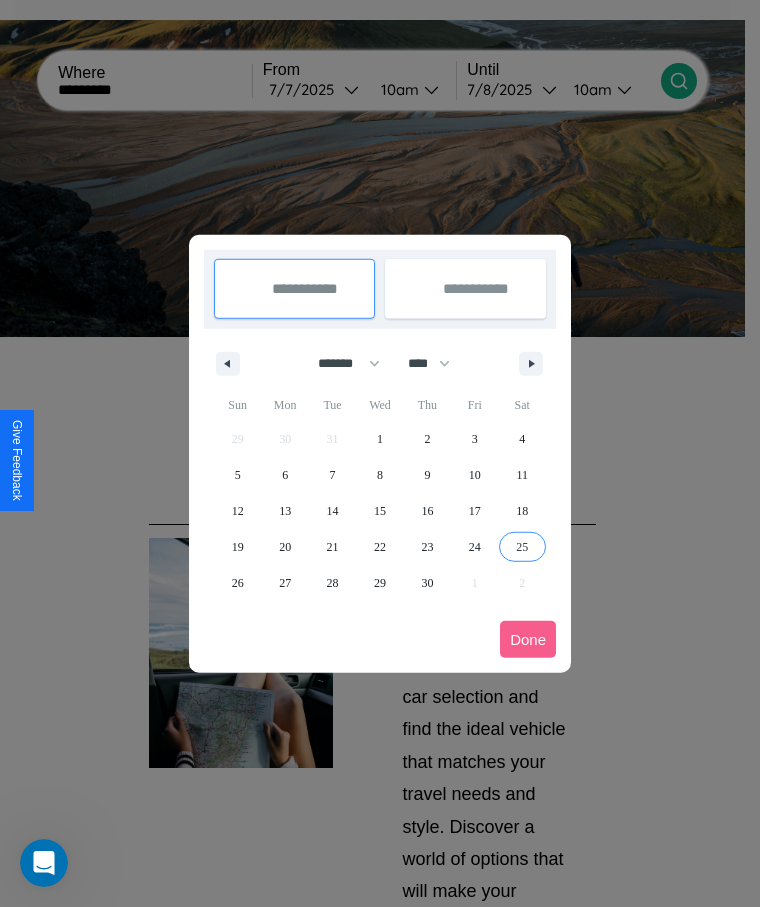 click on "25" at bounding box center [522, 547] 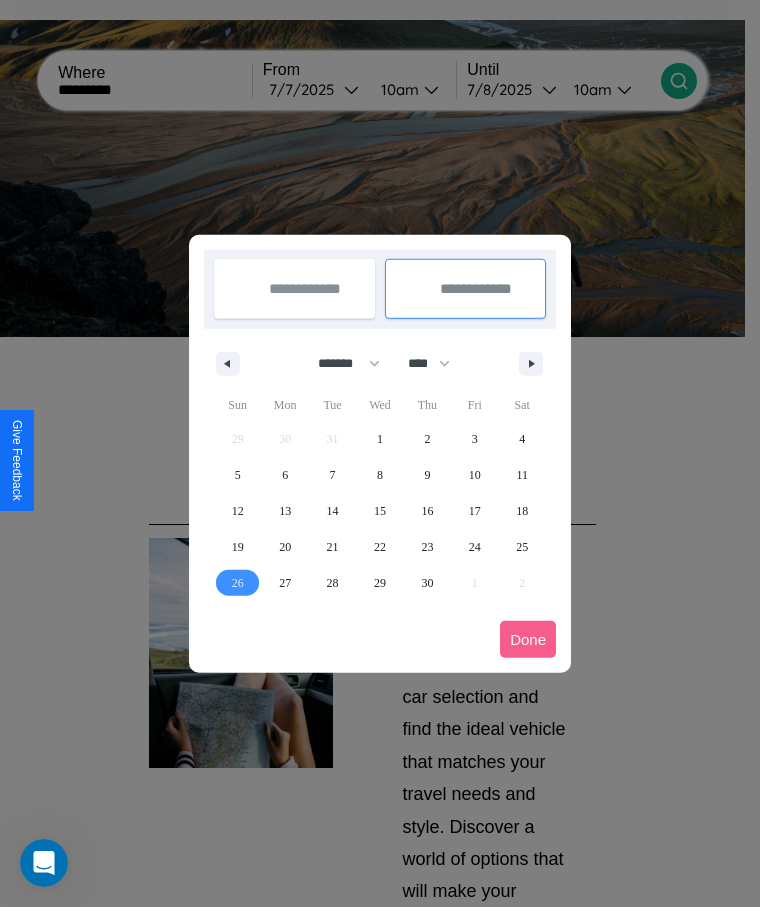 click on "26" at bounding box center [238, 583] 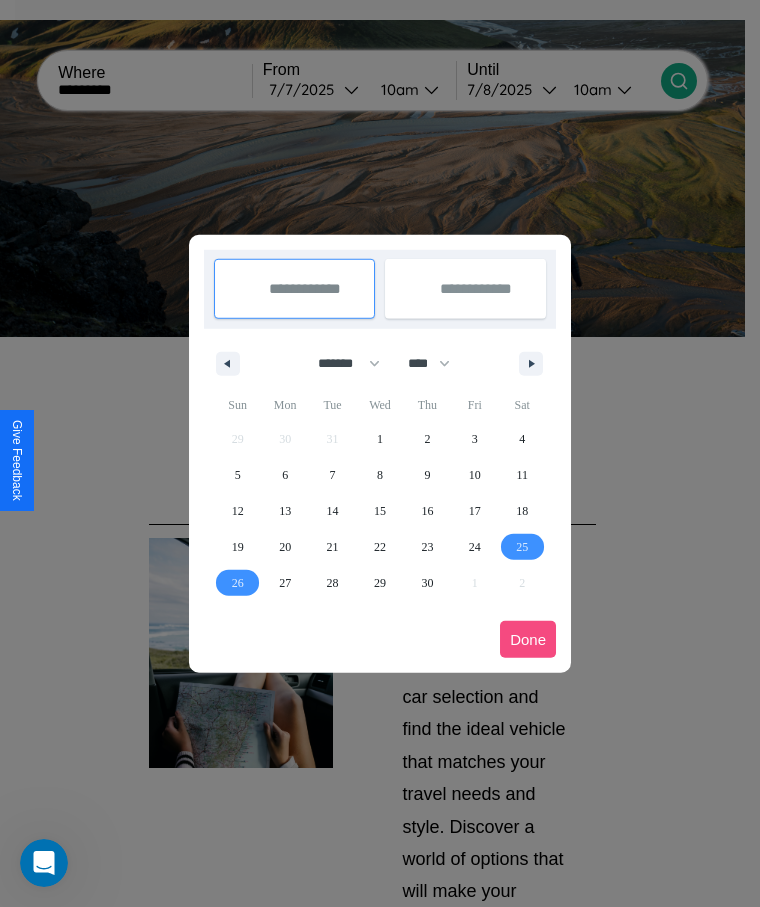 click on "Done" at bounding box center (528, 639) 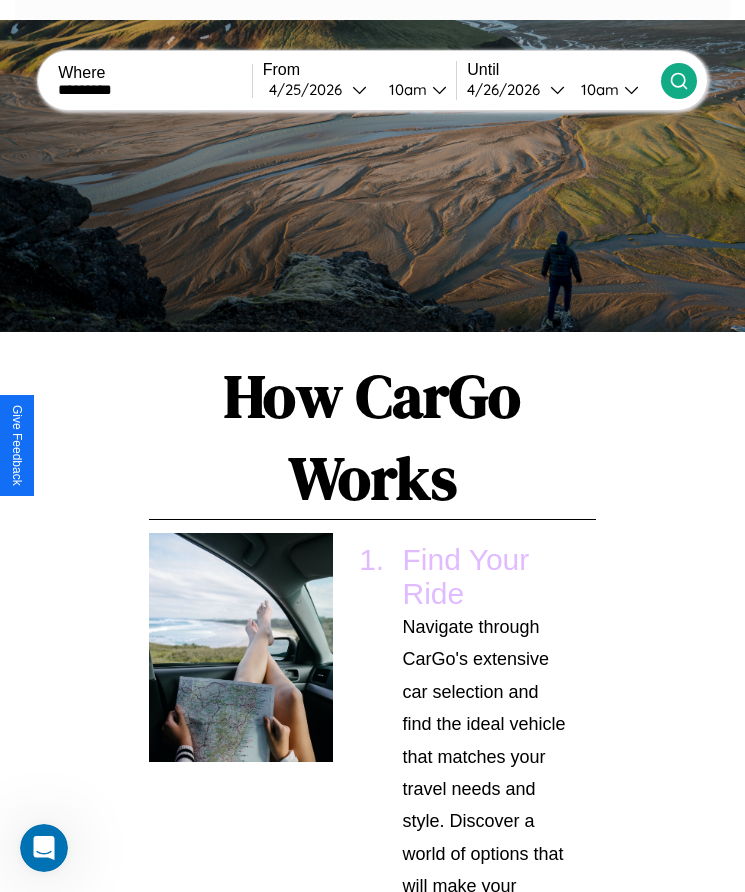 click 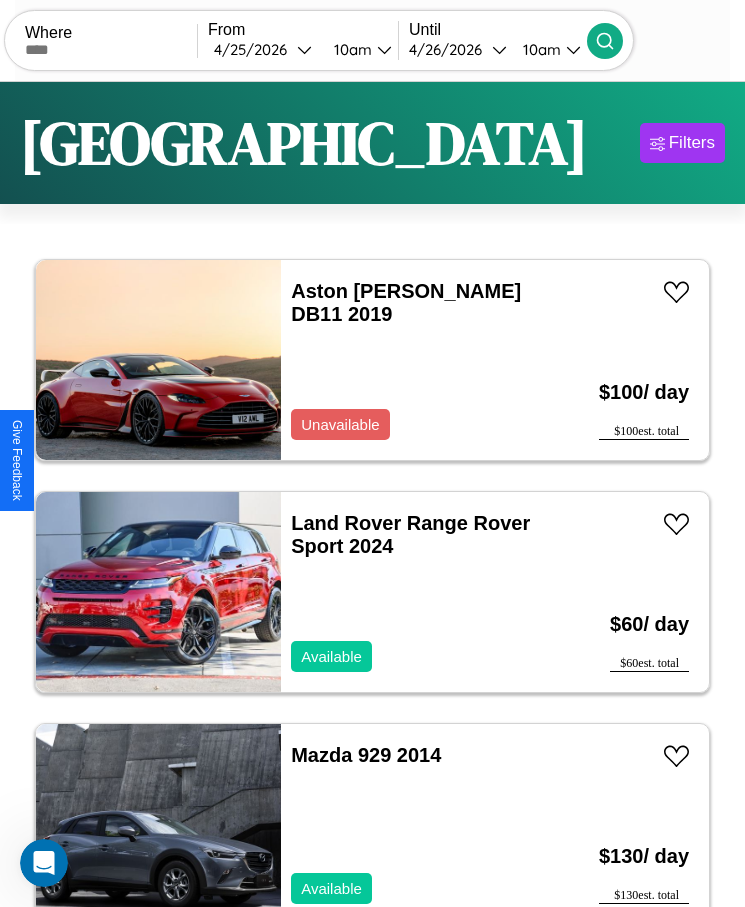 scroll, scrollTop: 50, scrollLeft: 0, axis: vertical 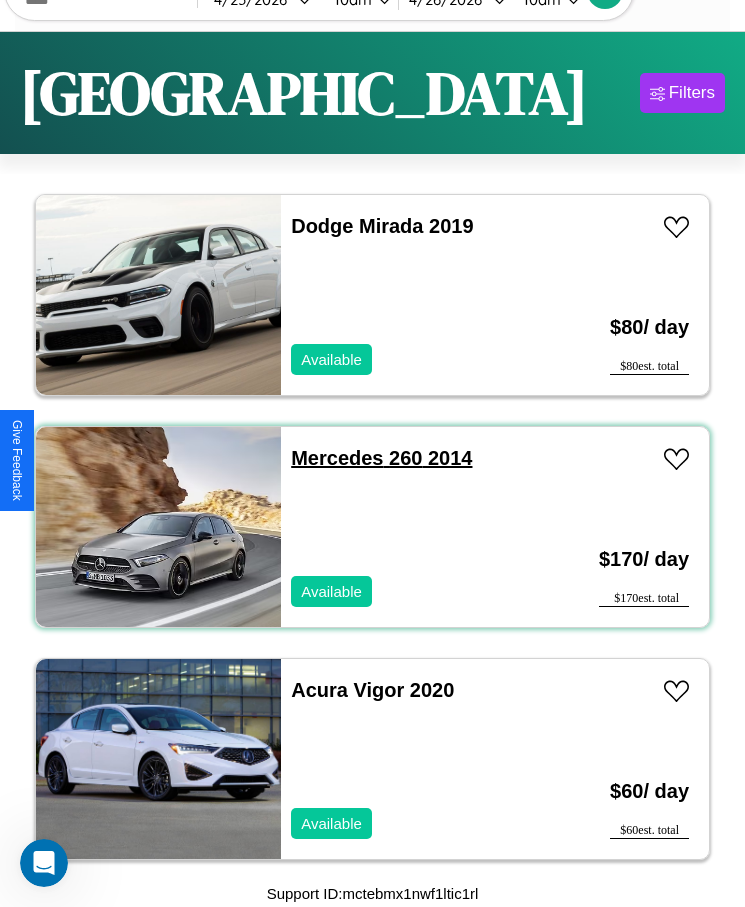 click on "Mercedes   260   2014" at bounding box center [381, 458] 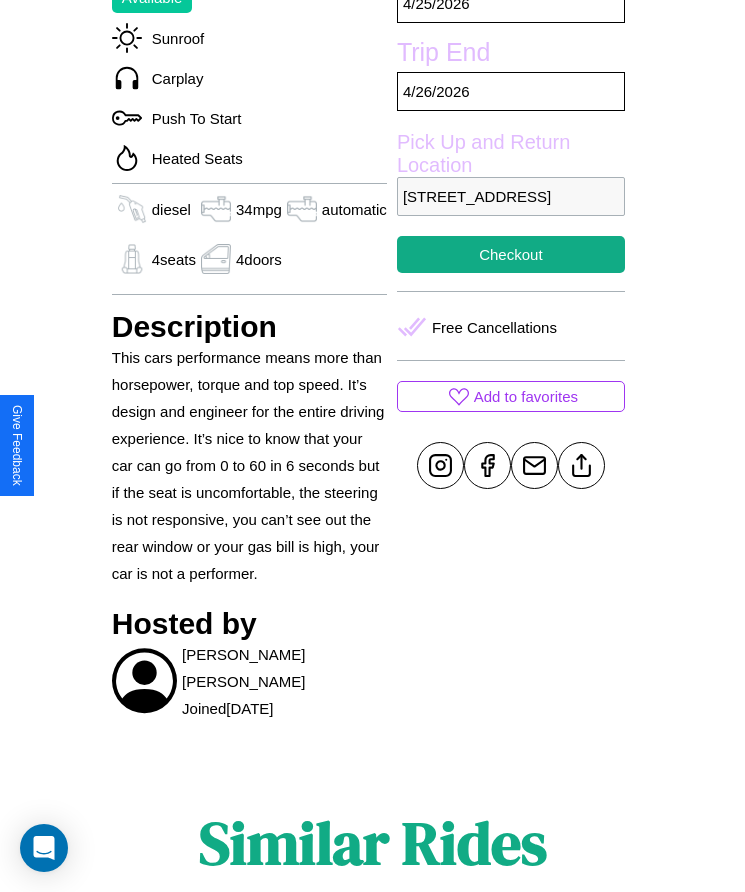 scroll, scrollTop: 616, scrollLeft: 0, axis: vertical 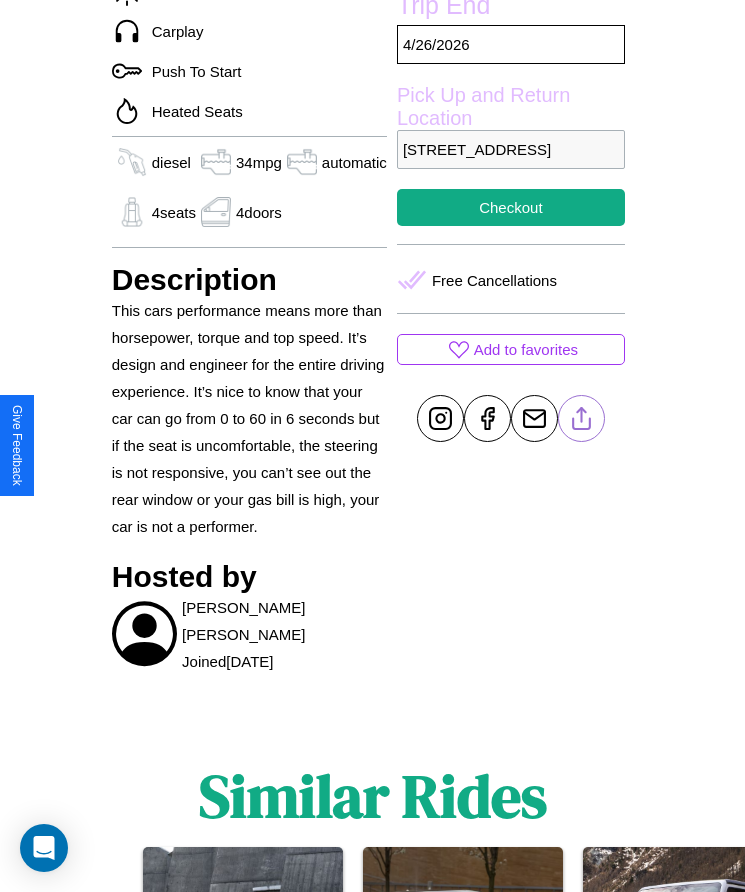 click 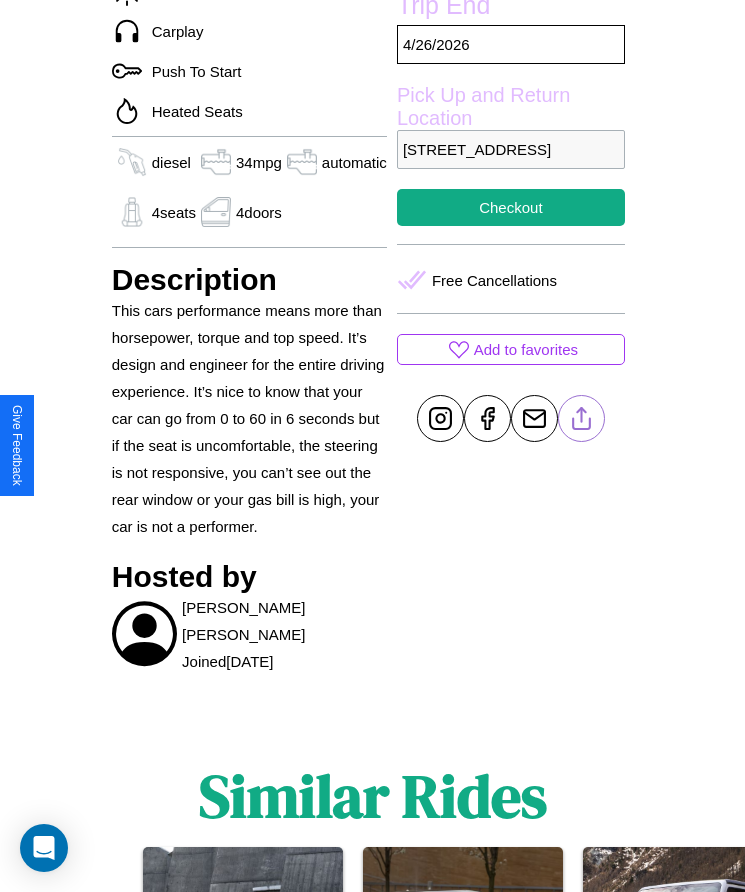 scroll, scrollTop: 405, scrollLeft: 0, axis: vertical 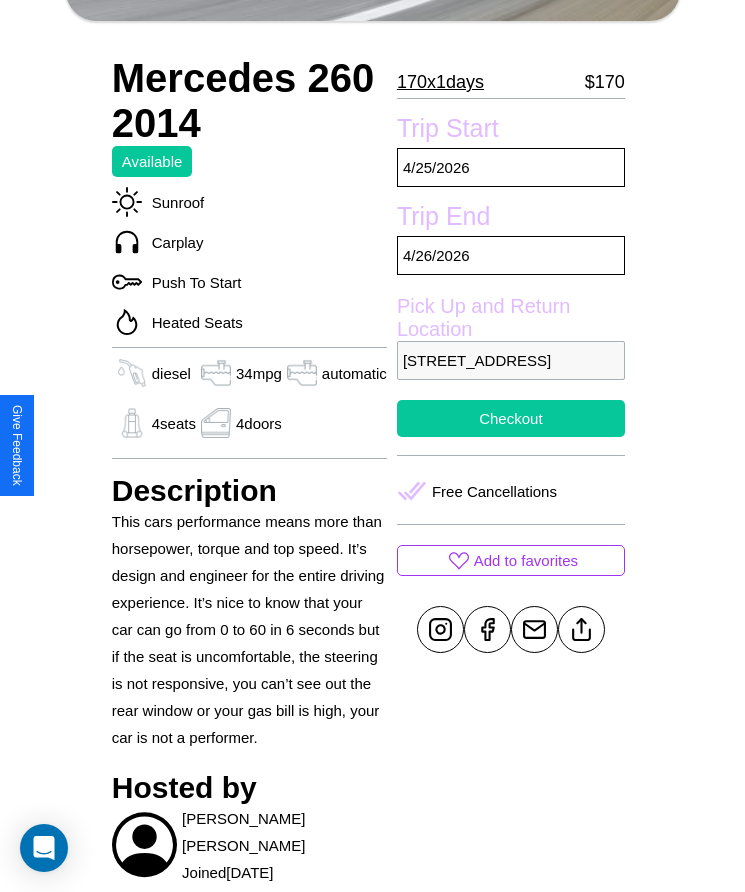 click on "Checkout" at bounding box center (511, 418) 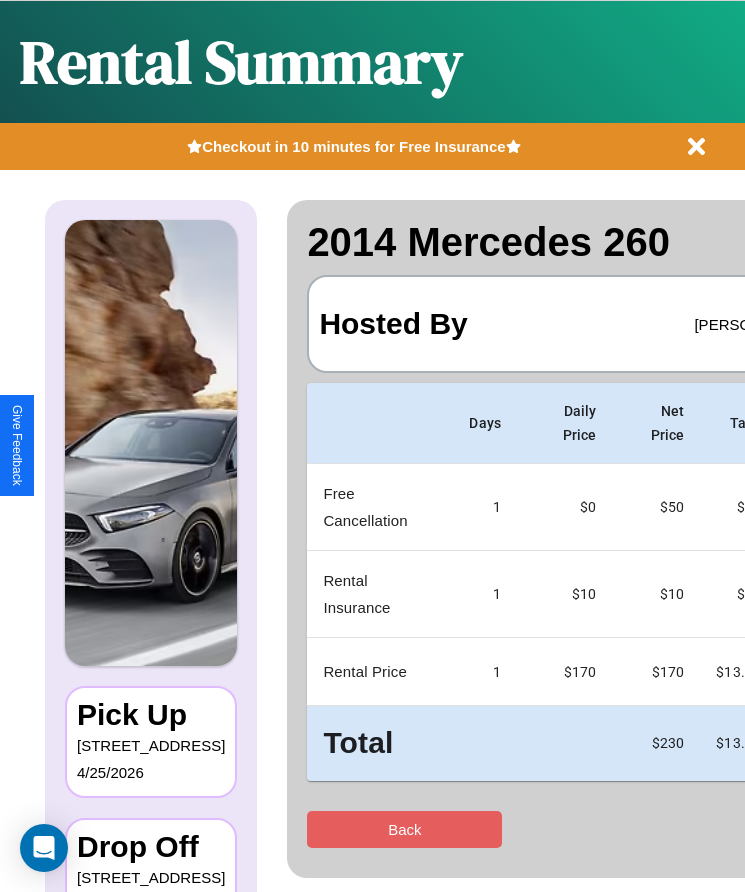 scroll, scrollTop: 0, scrollLeft: 129, axis: horizontal 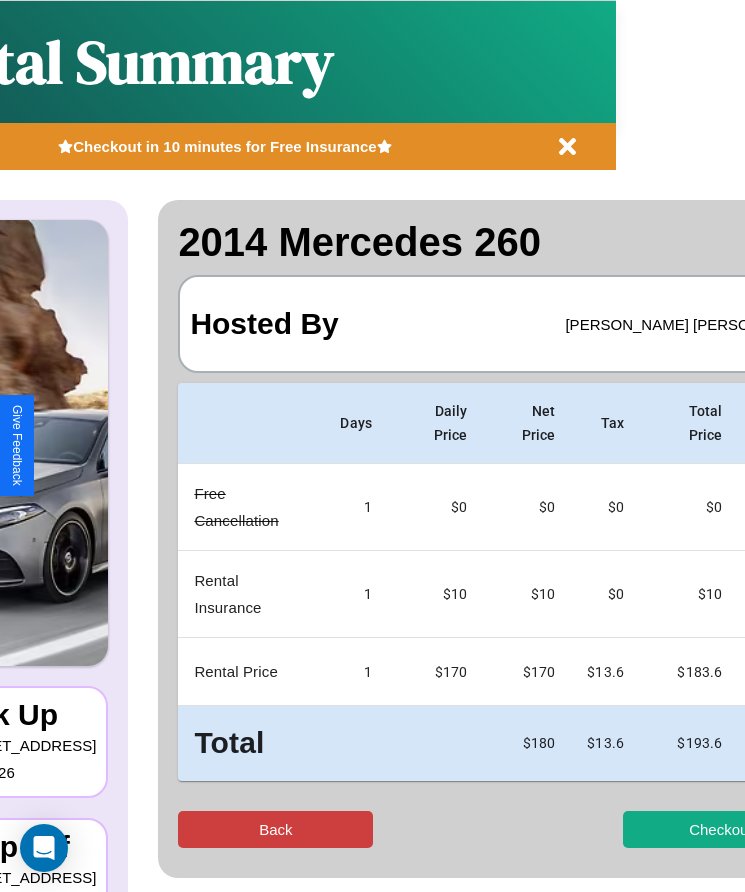 click on "Back" at bounding box center [275, 829] 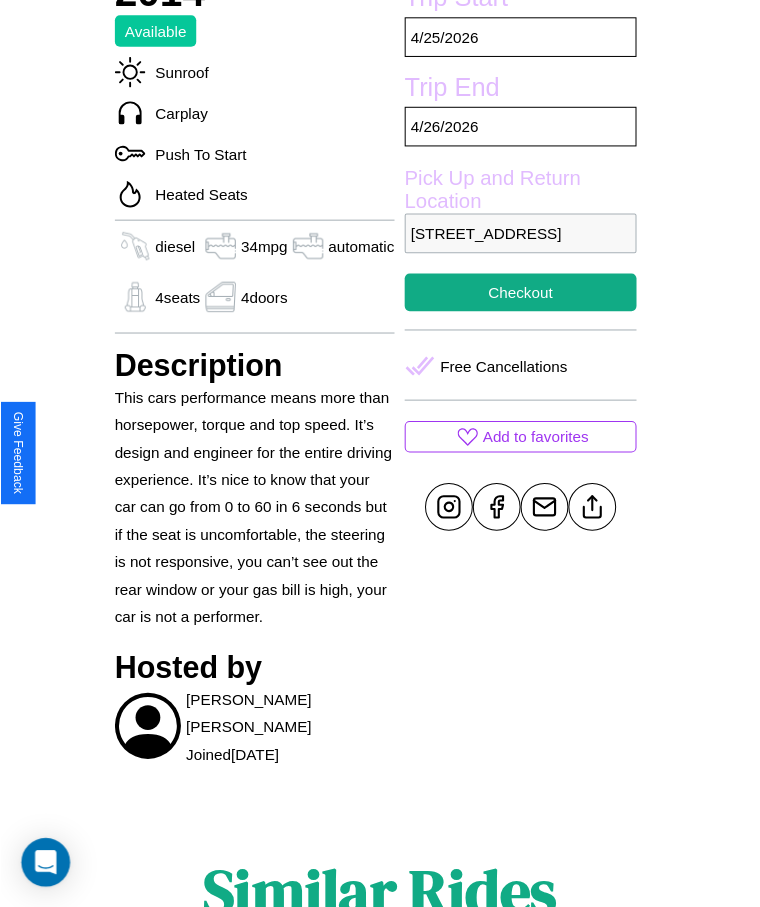 scroll, scrollTop: 547, scrollLeft: 0, axis: vertical 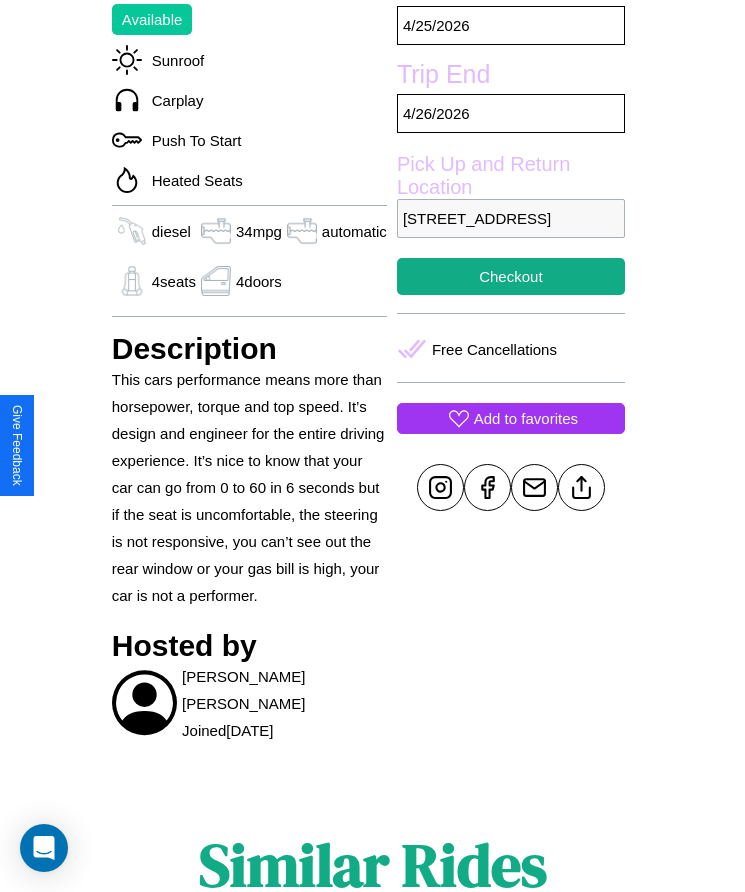 click on "Add to favorites" at bounding box center [526, 418] 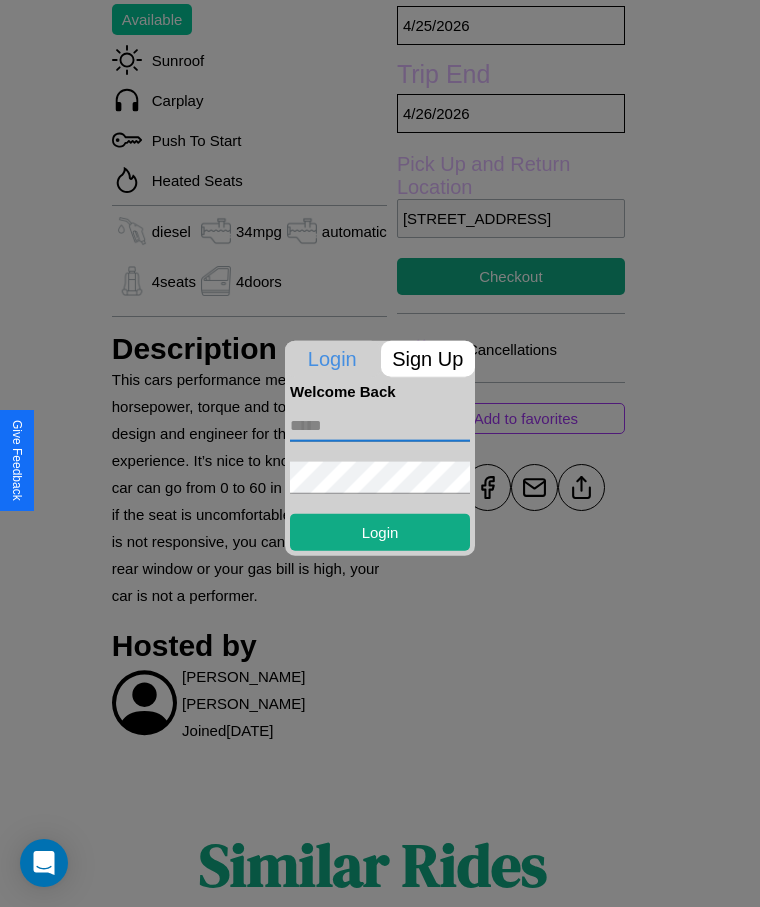 click at bounding box center [380, 425] 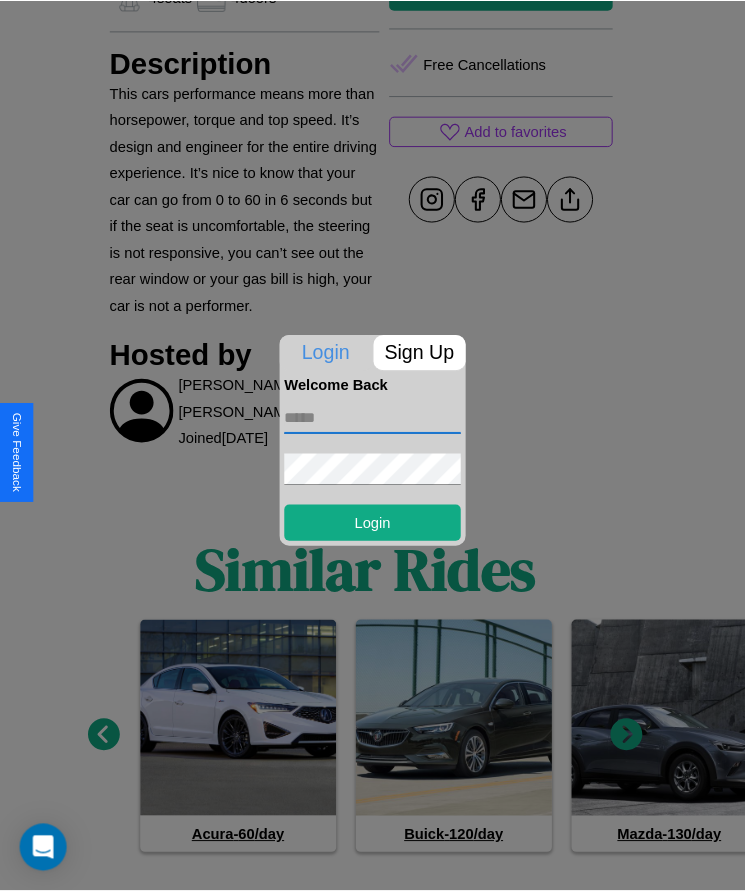 scroll, scrollTop: 859, scrollLeft: 0, axis: vertical 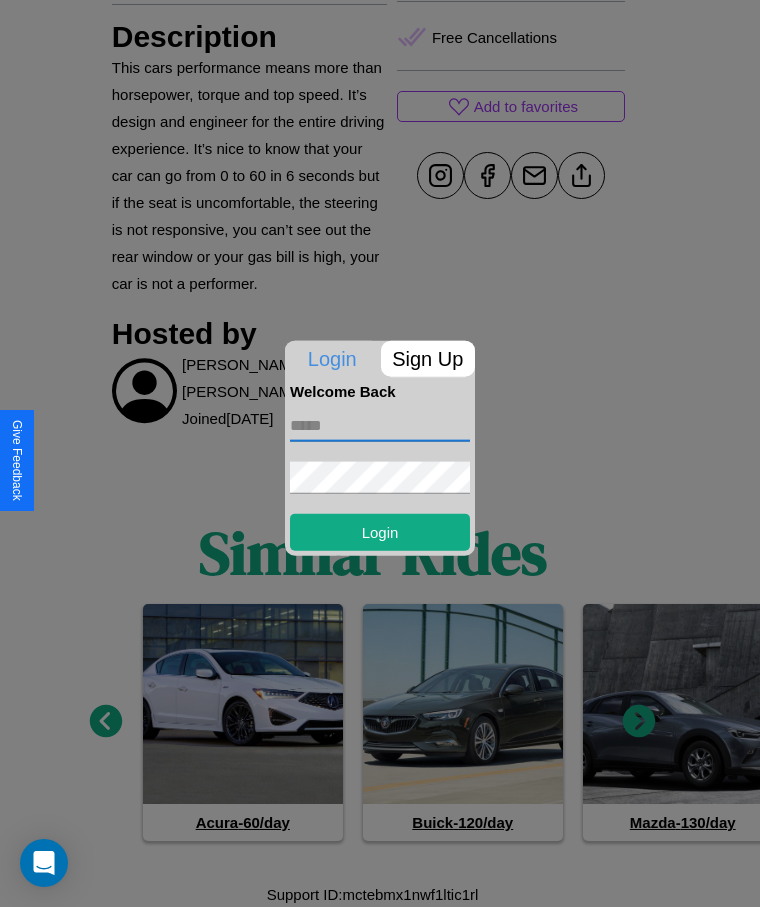 click at bounding box center [380, 453] 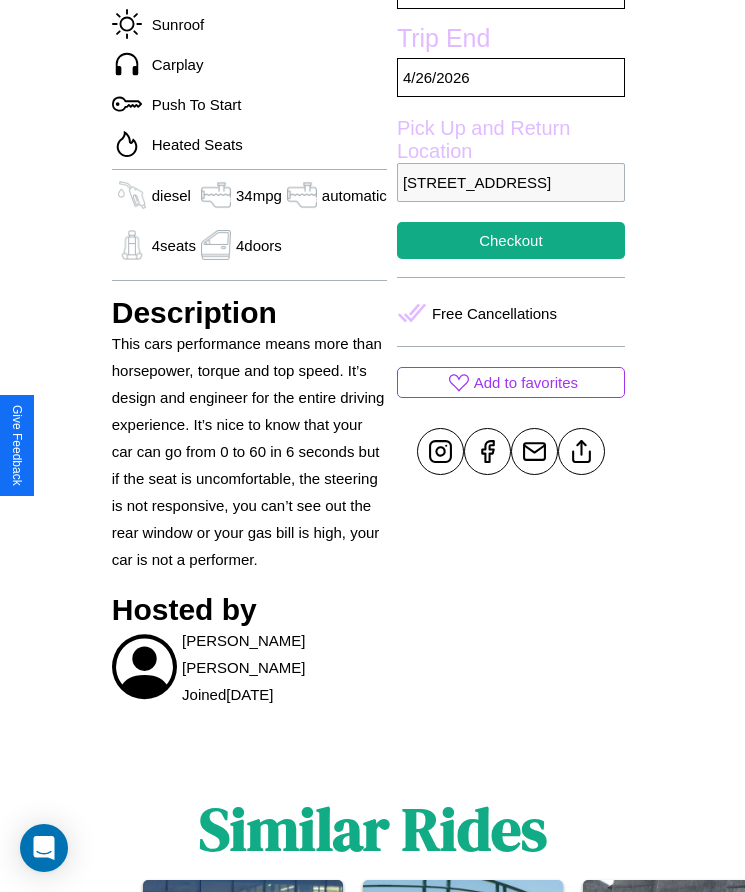 scroll, scrollTop: 405, scrollLeft: 0, axis: vertical 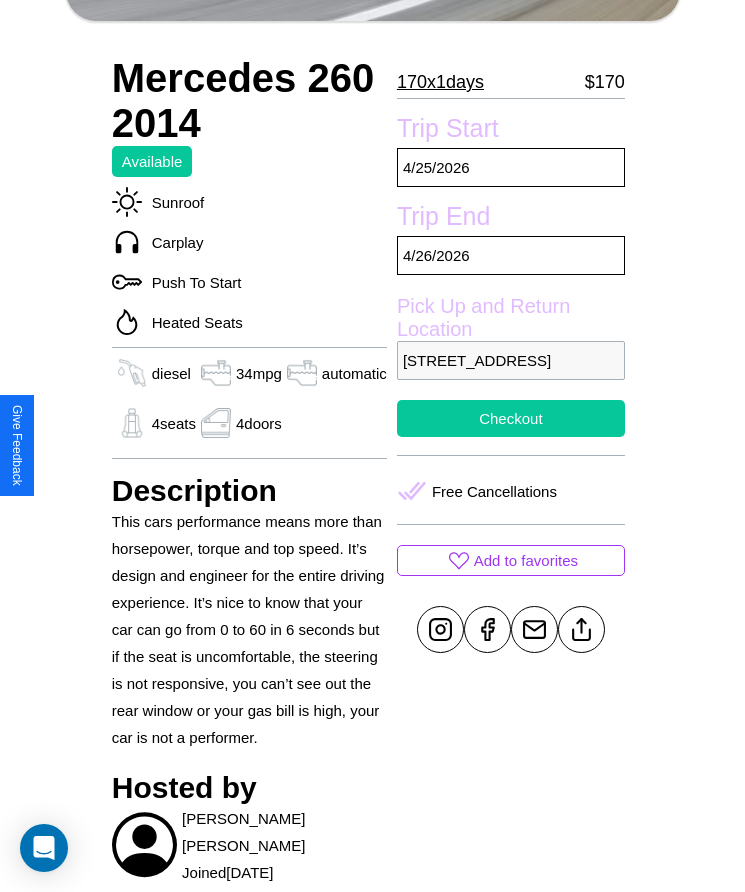 click on "Checkout" at bounding box center [511, 418] 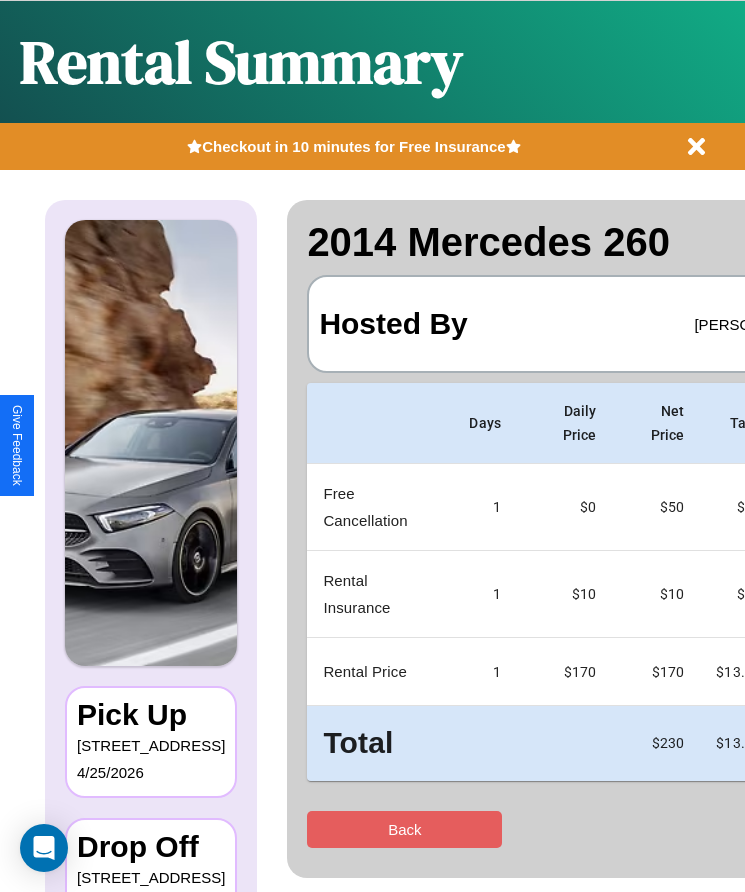 scroll, scrollTop: 0, scrollLeft: 129, axis: horizontal 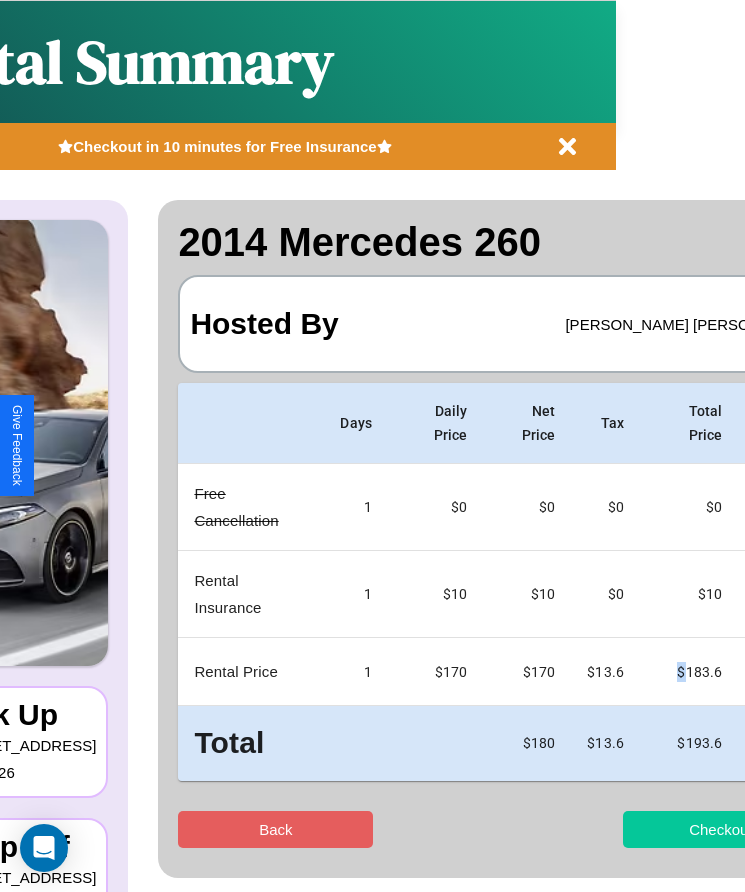 click on "Checkout" at bounding box center [720, 829] 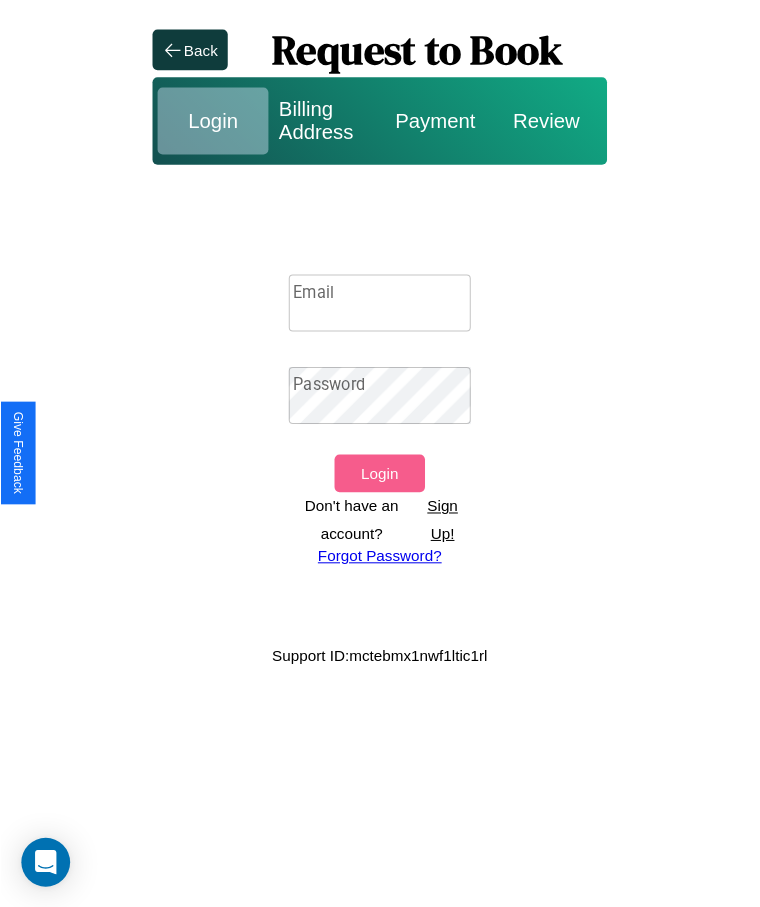 scroll, scrollTop: 0, scrollLeft: 0, axis: both 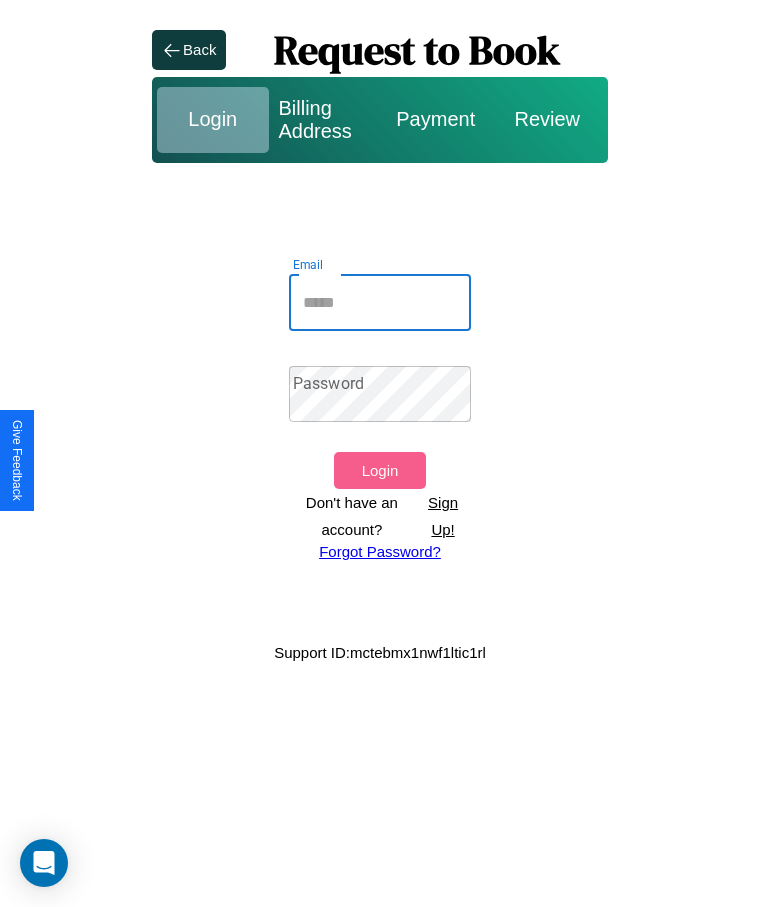 click on "Email" at bounding box center [380, 303] 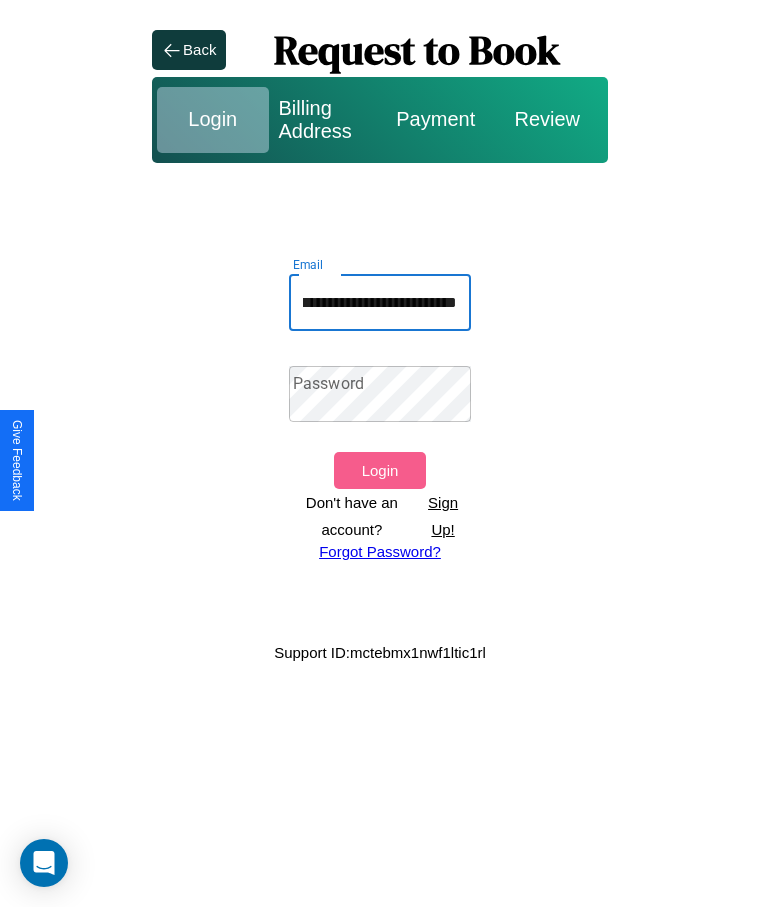 scroll, scrollTop: 0, scrollLeft: 69, axis: horizontal 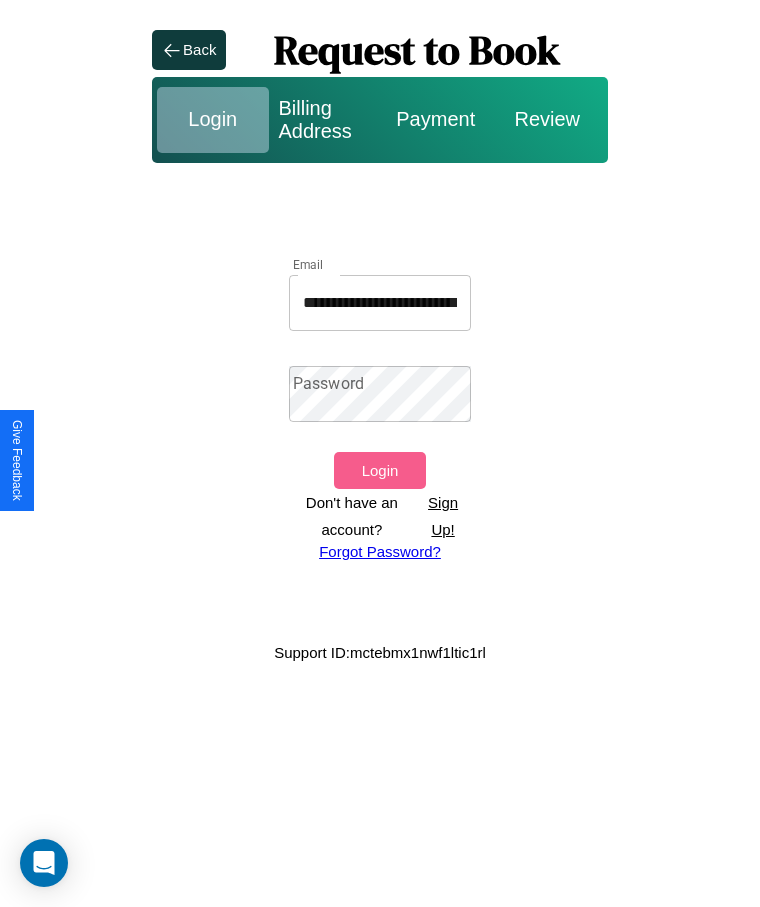 click on "Forgot Password?" at bounding box center (380, 551) 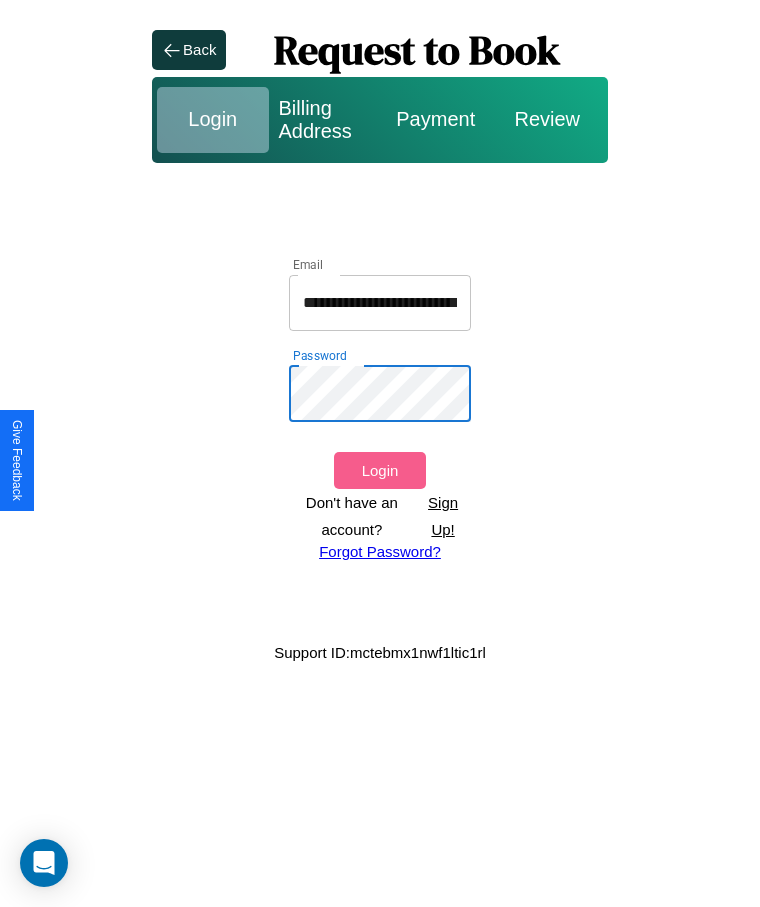 scroll, scrollTop: 0, scrollLeft: 69, axis: horizontal 